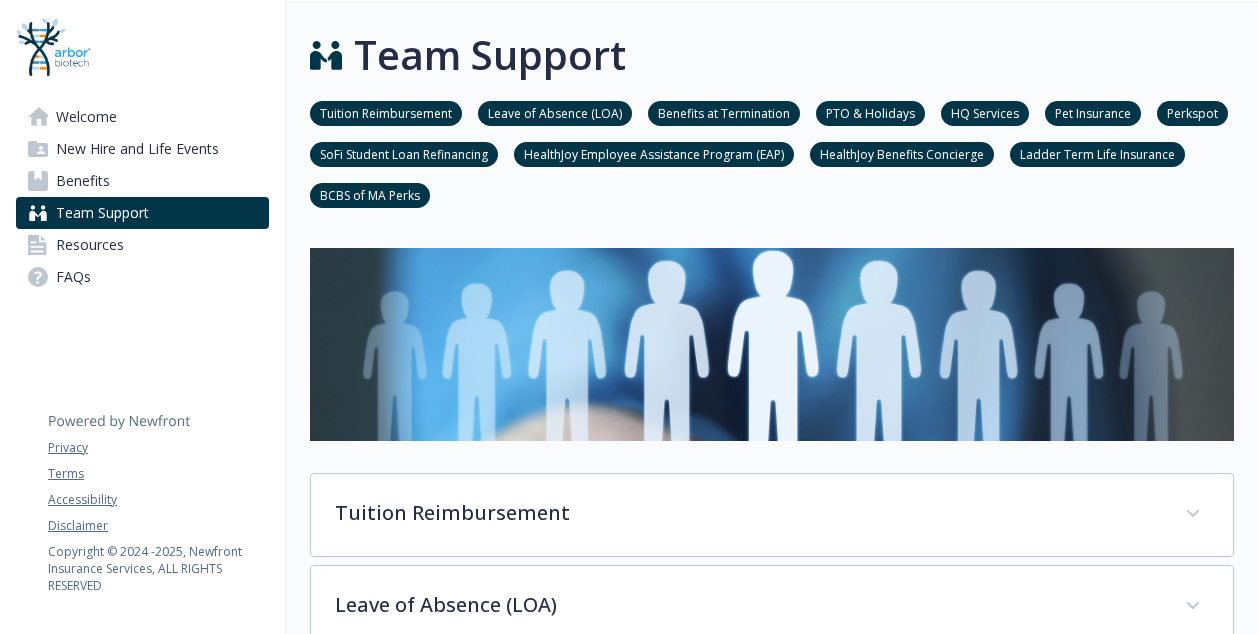 scroll, scrollTop: 0, scrollLeft: 0, axis: both 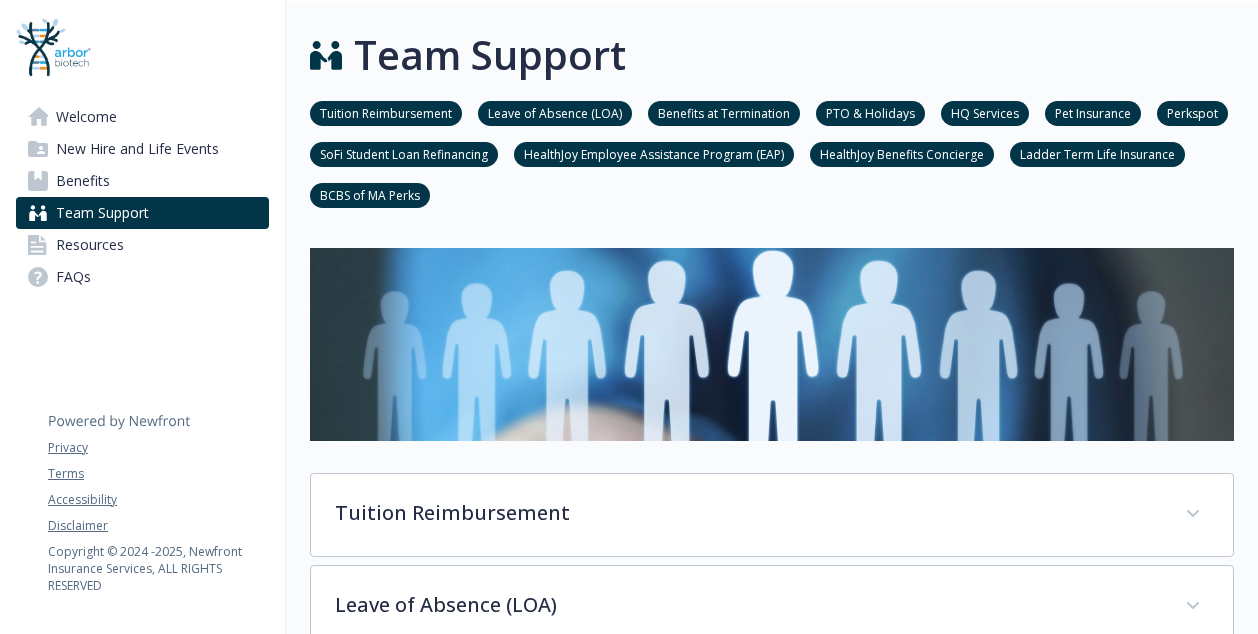 click at bounding box center [772, 236] 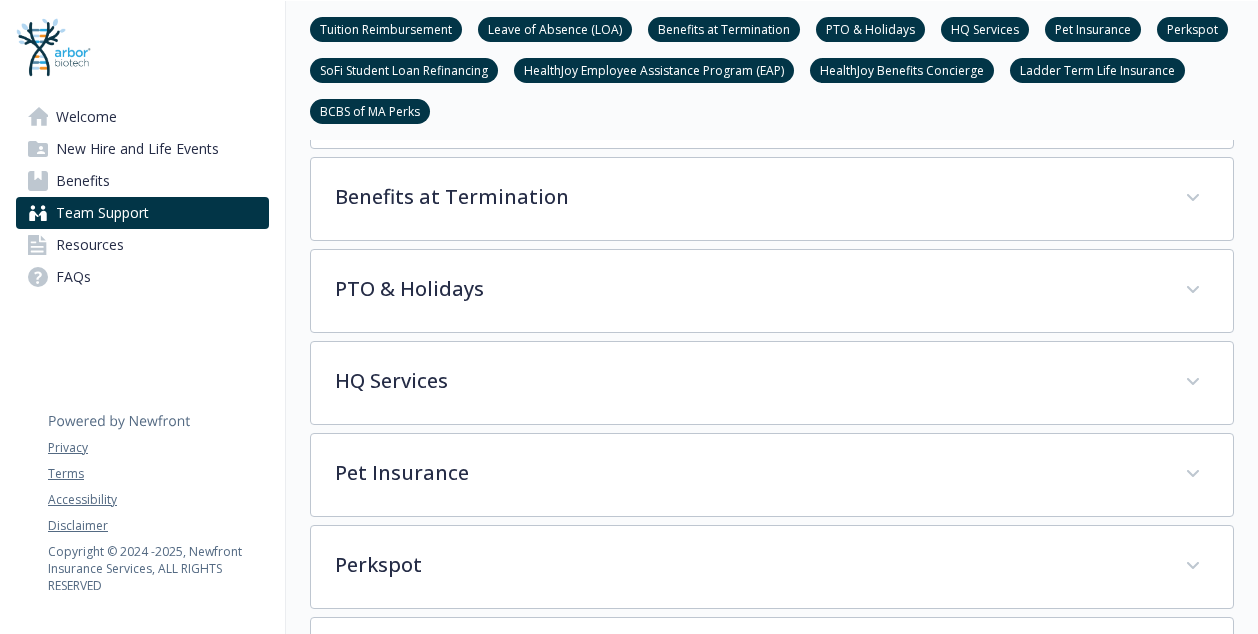 scroll, scrollTop: 205, scrollLeft: 0, axis: vertical 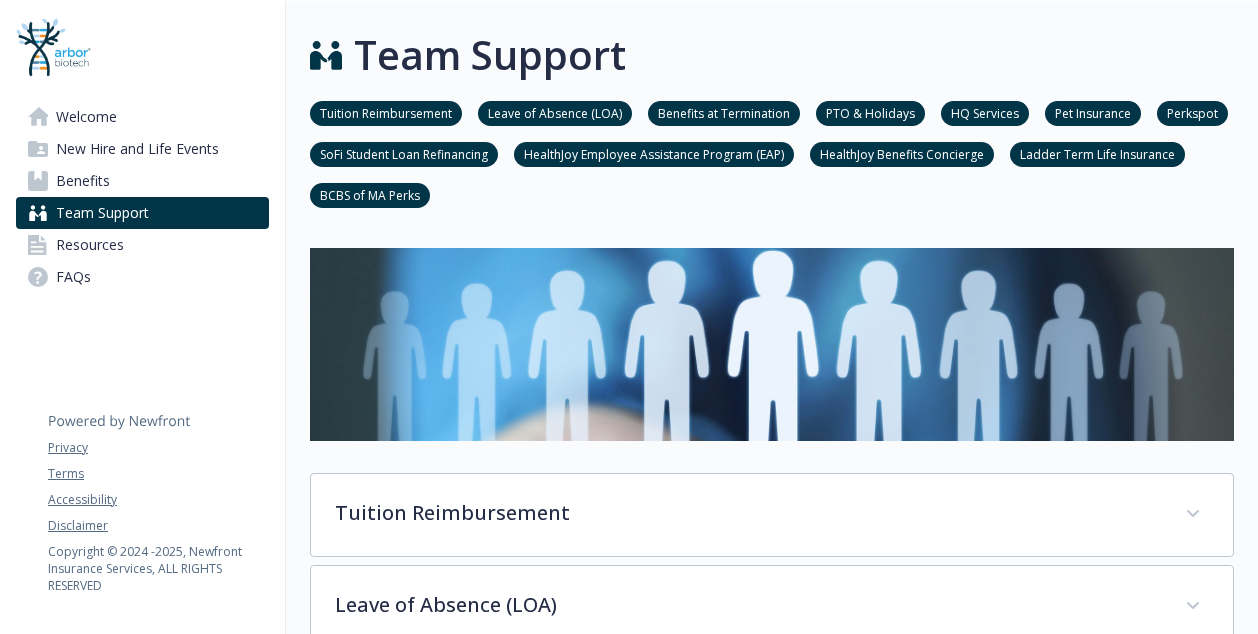 click on "Benefits at Termination" at bounding box center [724, 112] 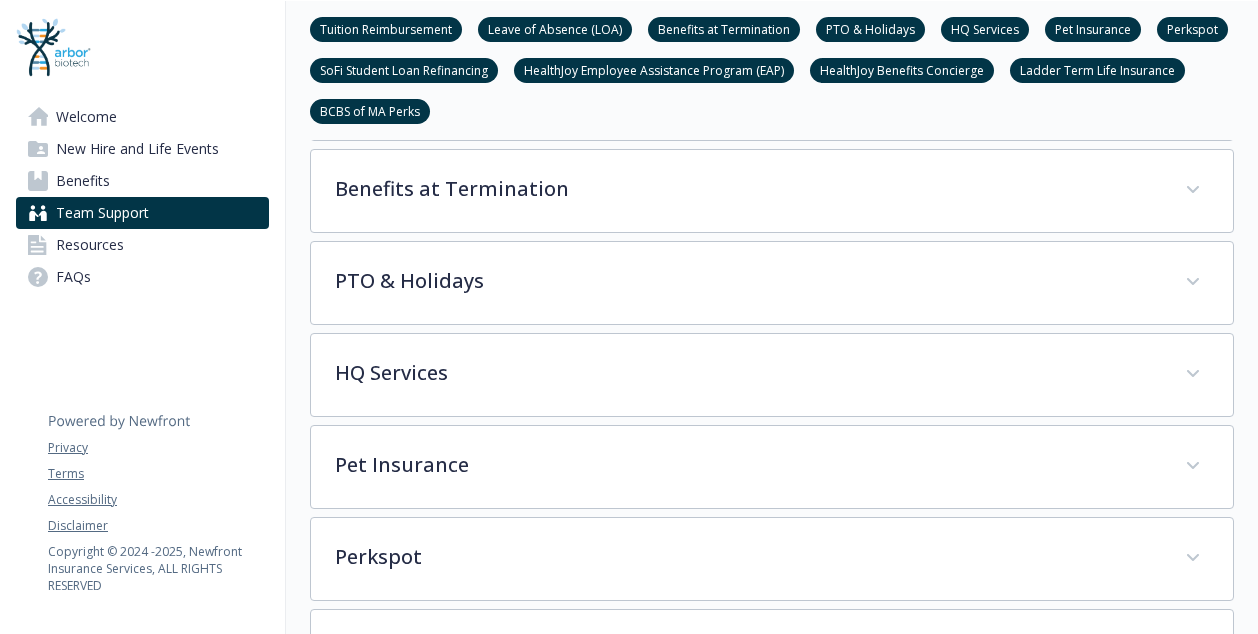 scroll, scrollTop: 512, scrollLeft: 15, axis: both 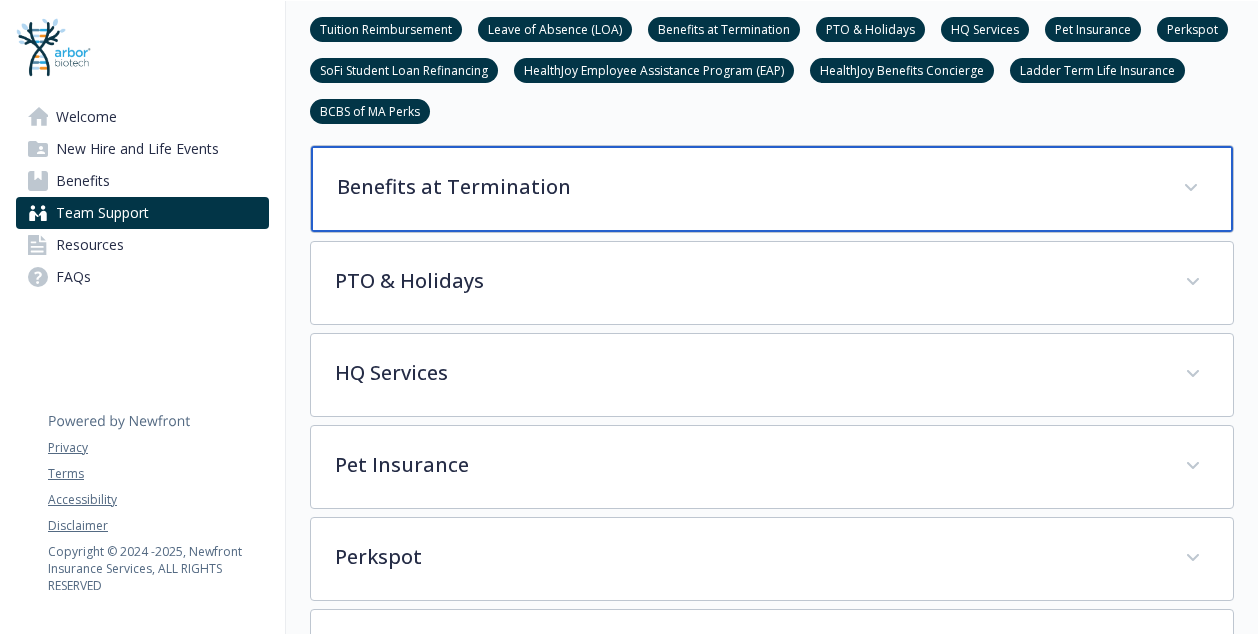 click on "Benefits at Termination" at bounding box center (748, 187) 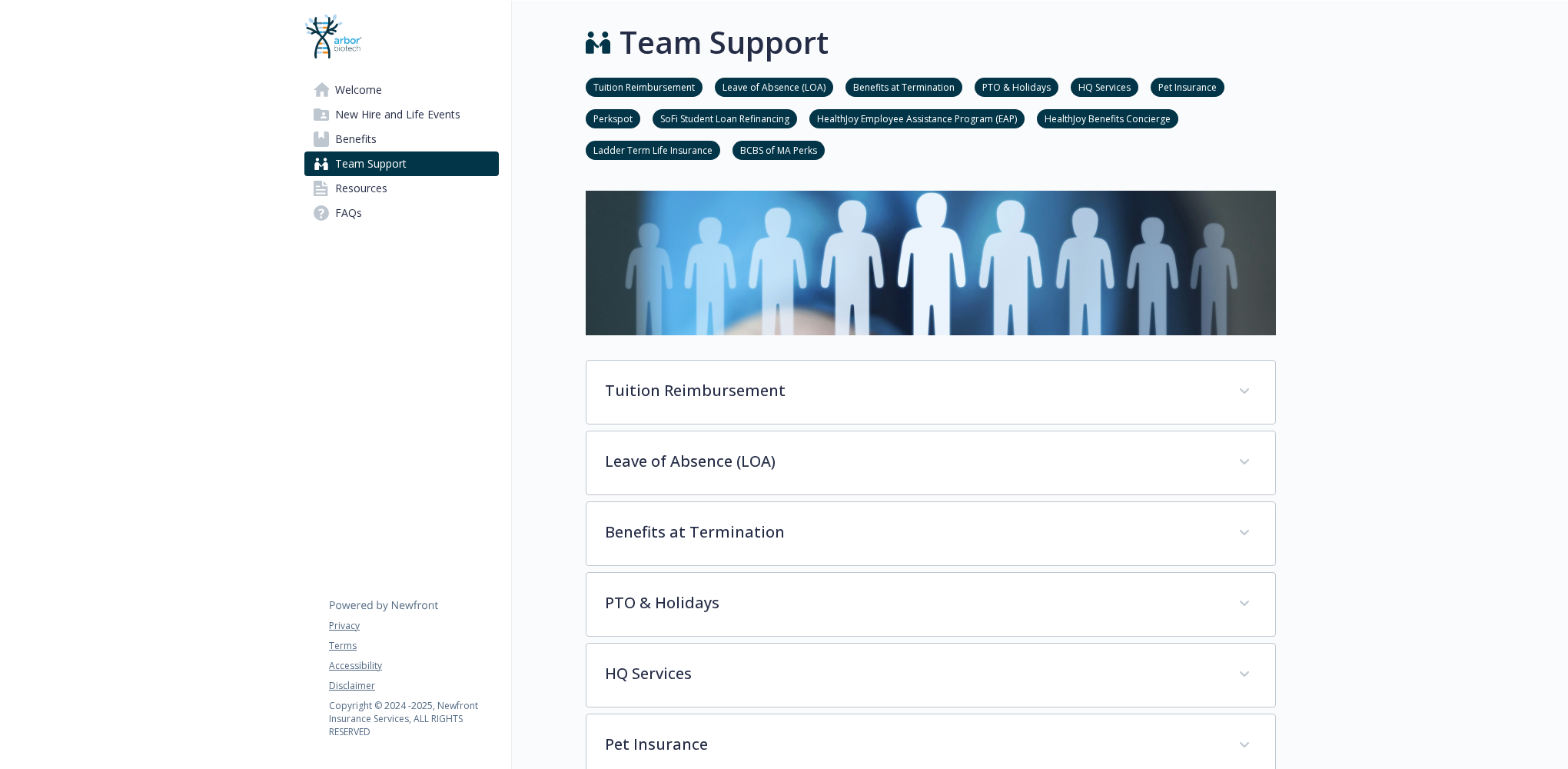 scroll, scrollTop: 0, scrollLeft: 0, axis: both 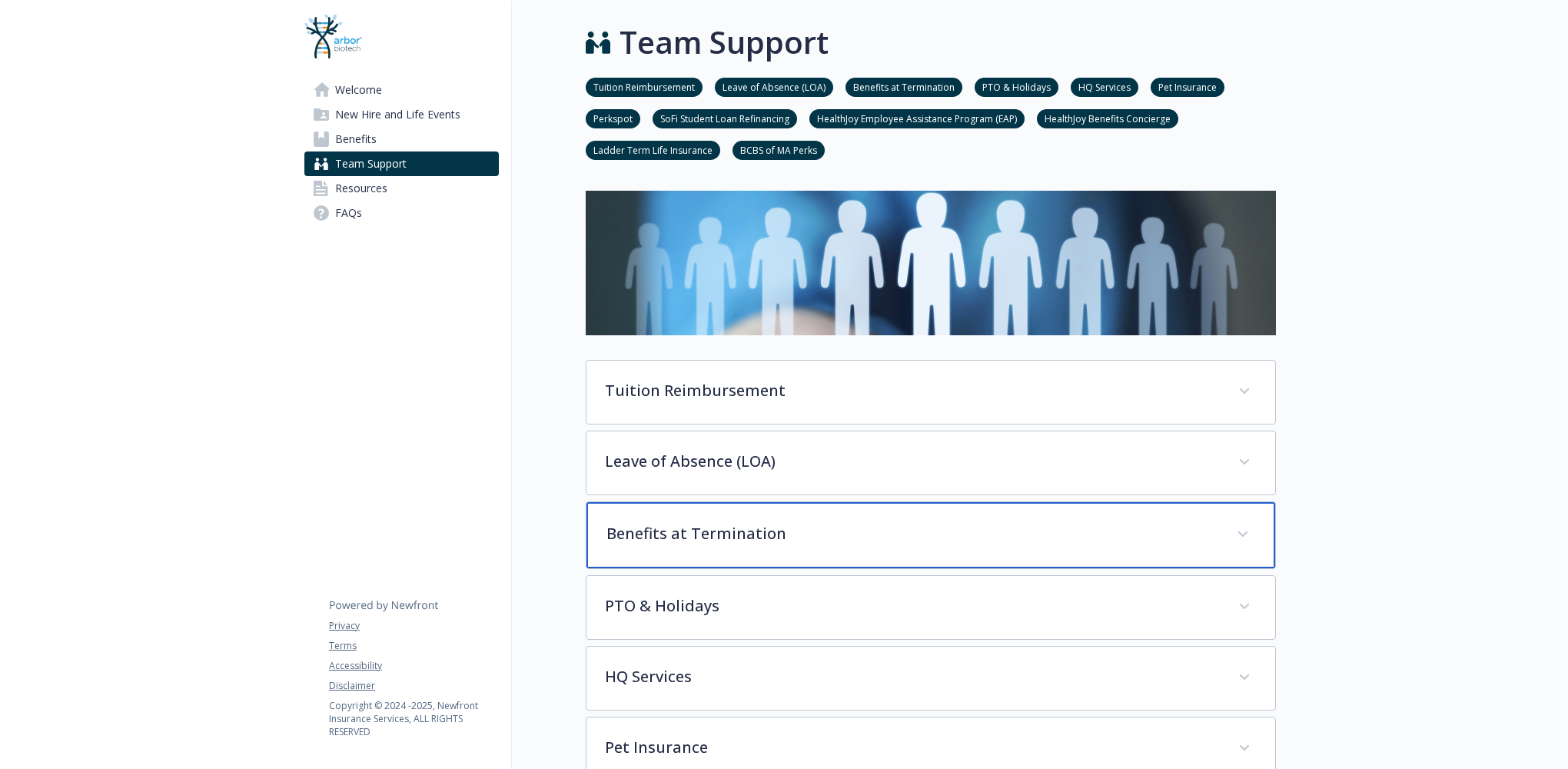 click on "Benefits at Termination" at bounding box center [912, 534] 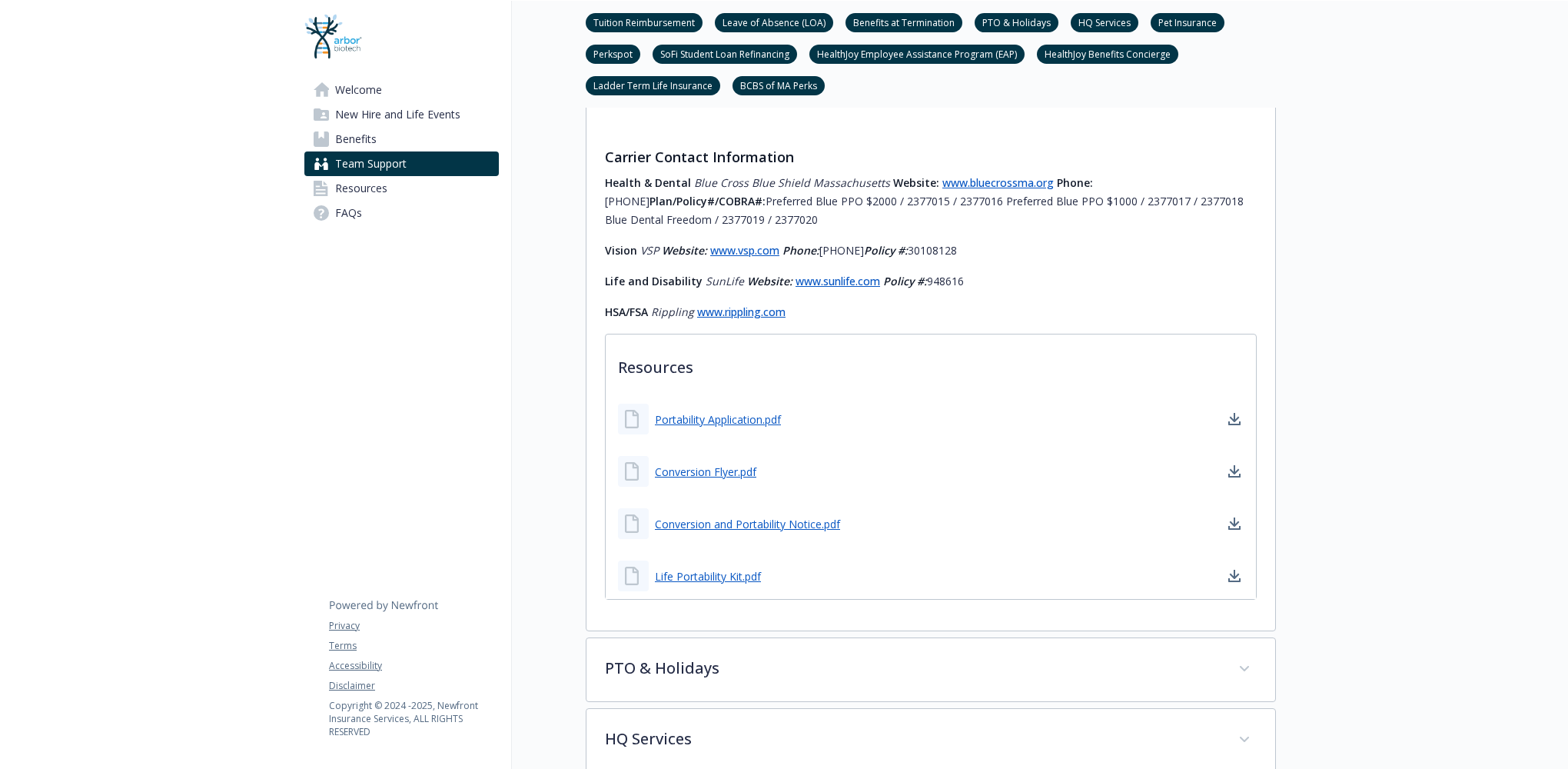 scroll, scrollTop: 2384, scrollLeft: 0, axis: vertical 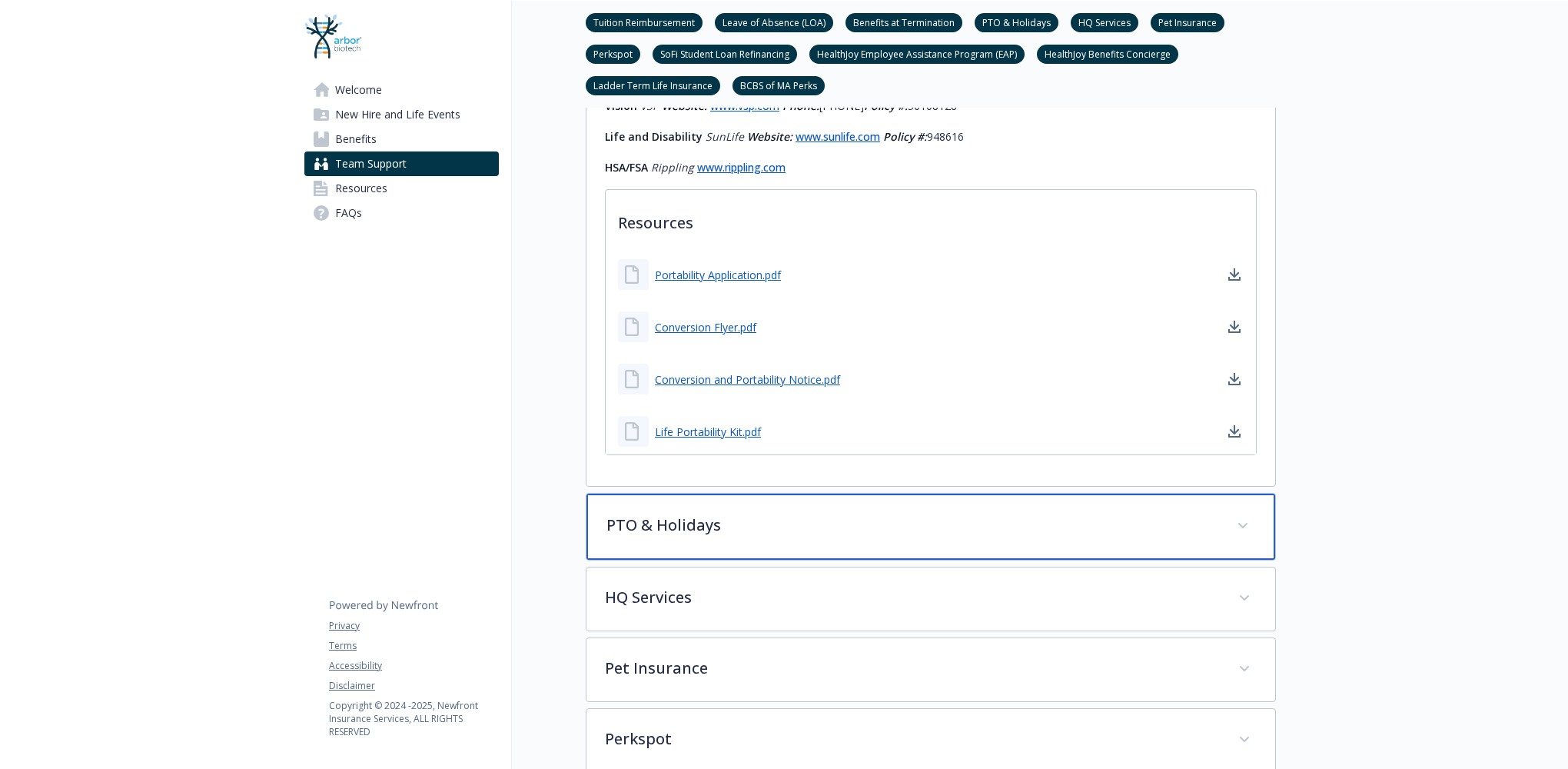 click on "PTO & Holidays" at bounding box center [912, 525] 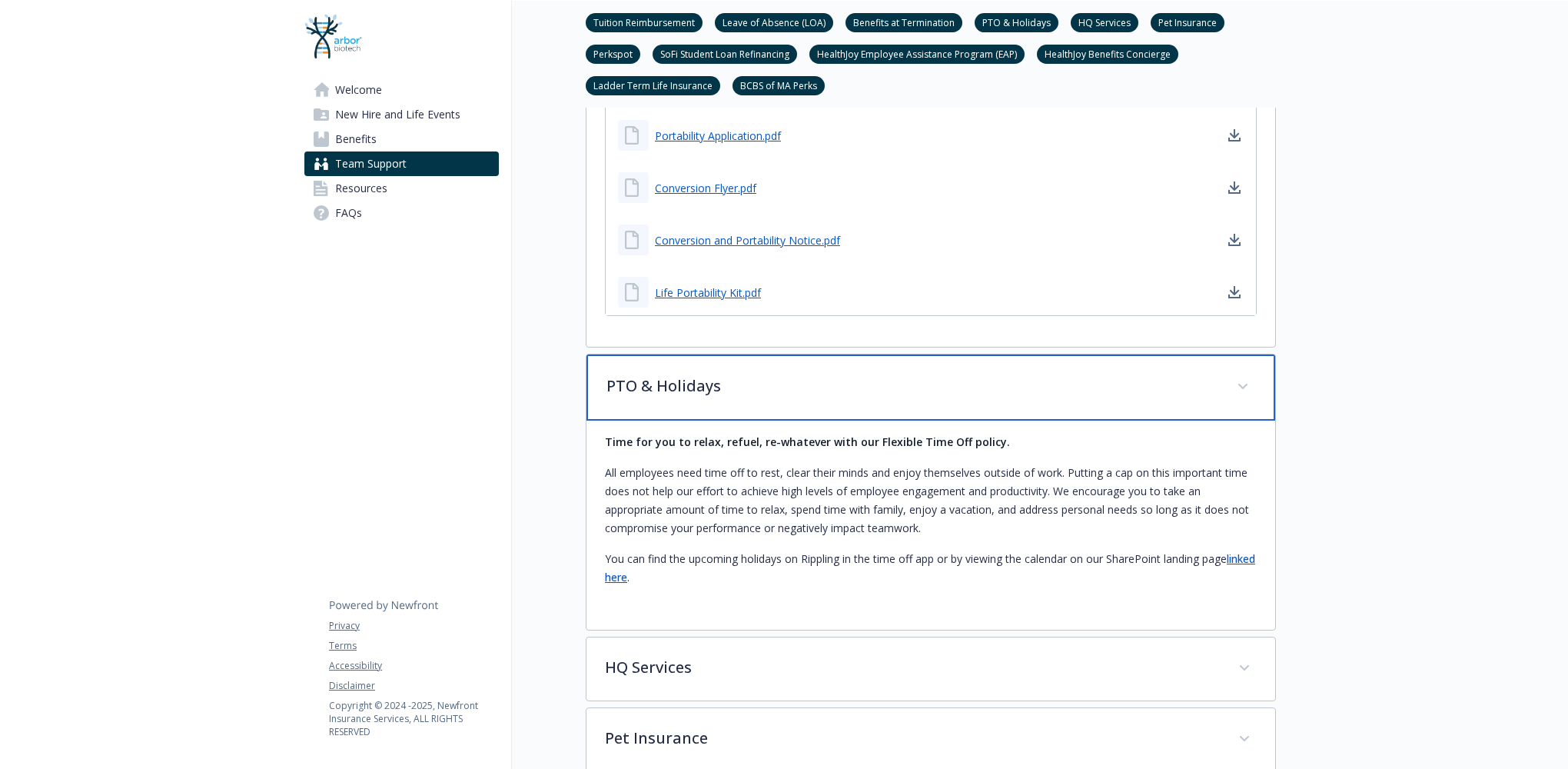 scroll, scrollTop: 2538, scrollLeft: 0, axis: vertical 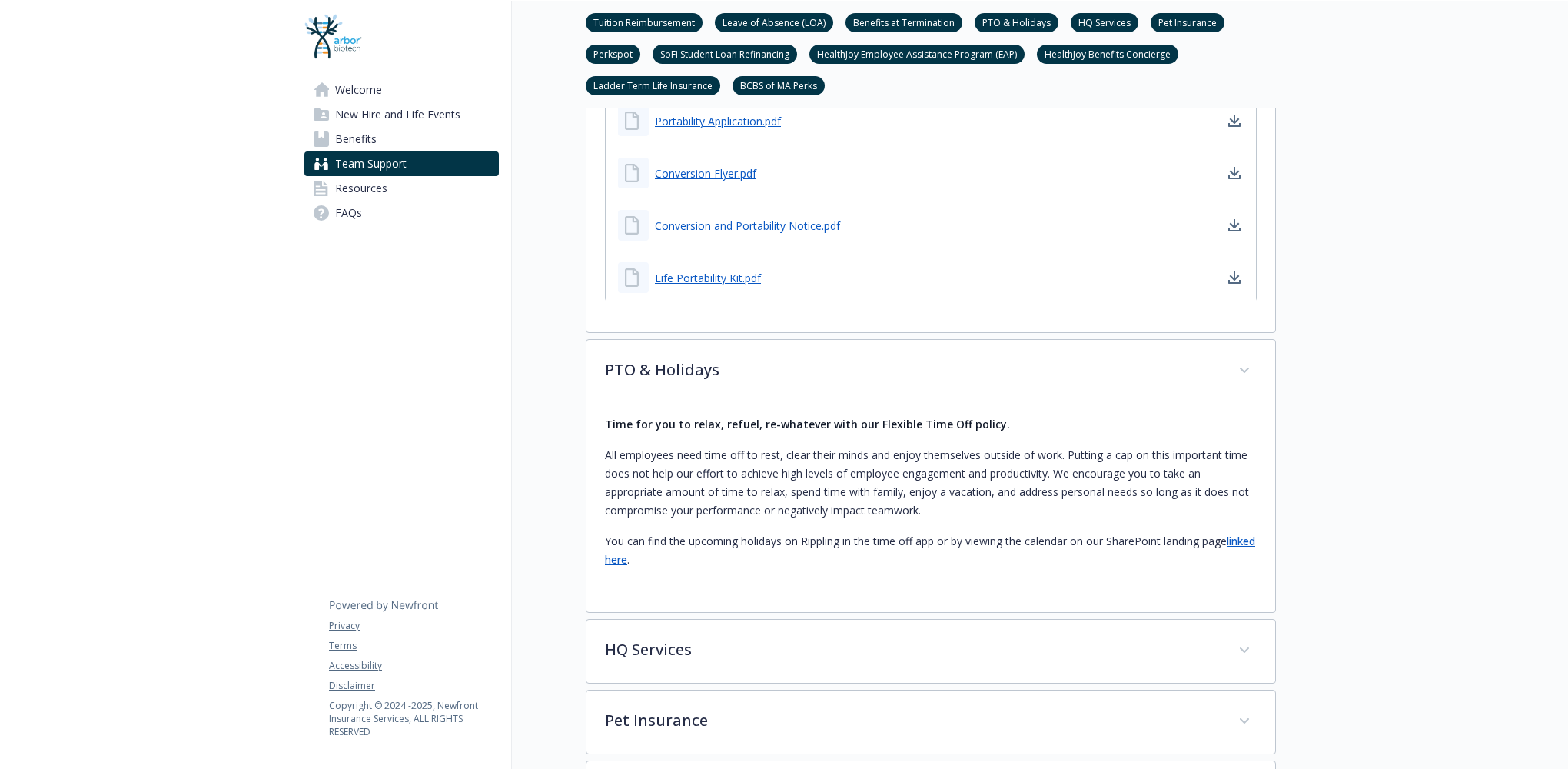 click on "linked here" at bounding box center [930, 550] 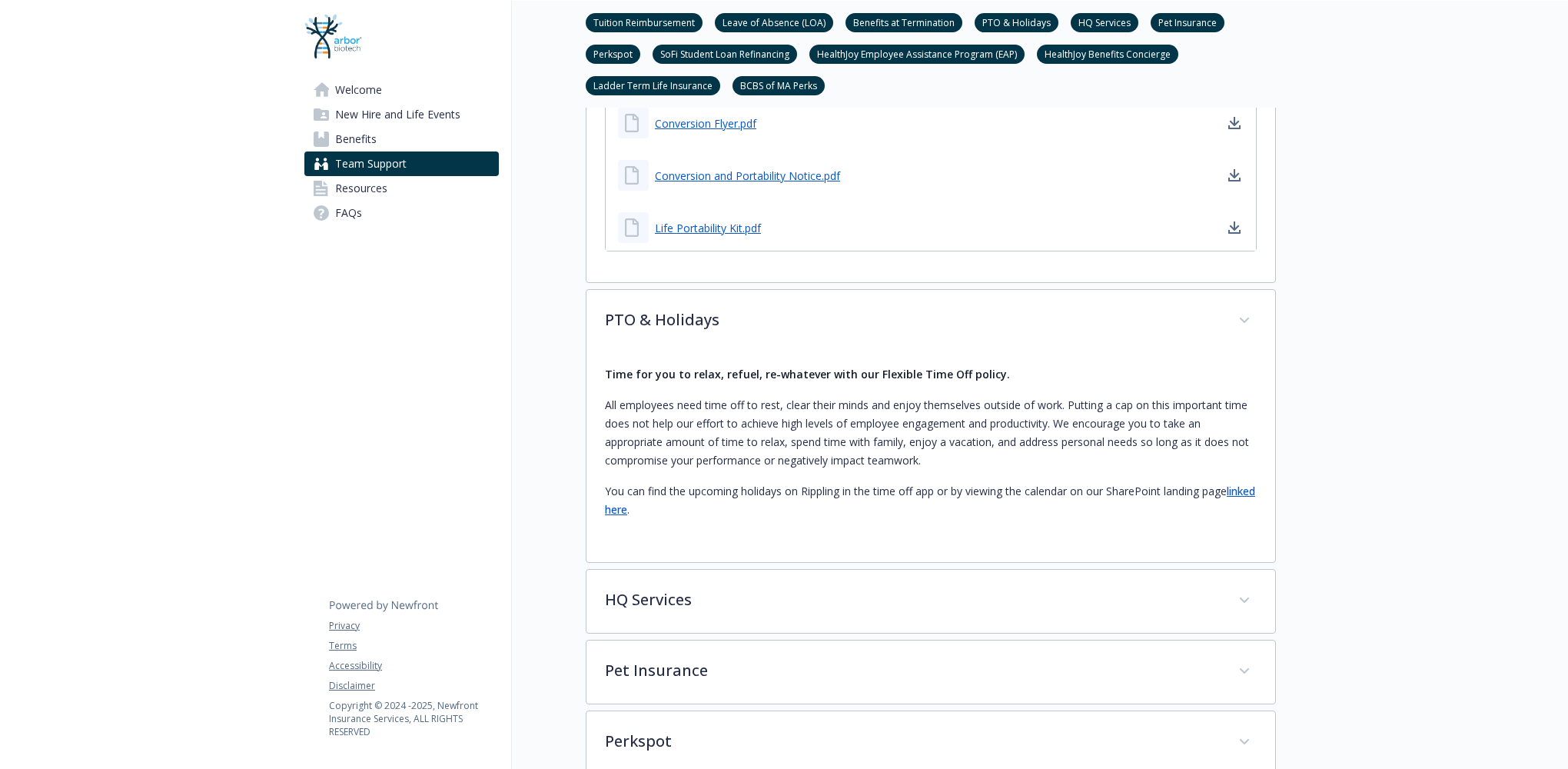 scroll, scrollTop: 2615, scrollLeft: 0, axis: vertical 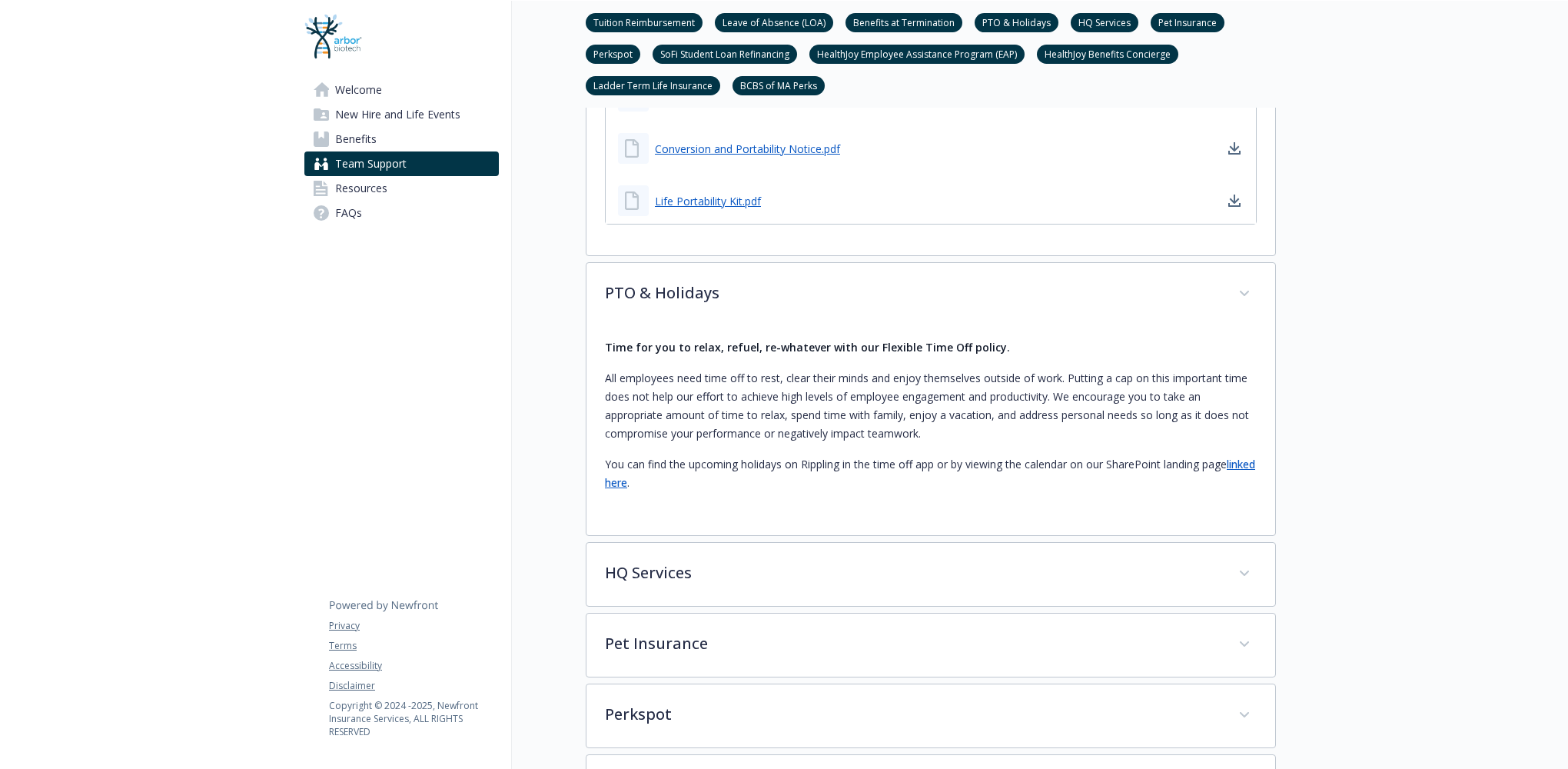 click on "linked here" at bounding box center (930, 473) 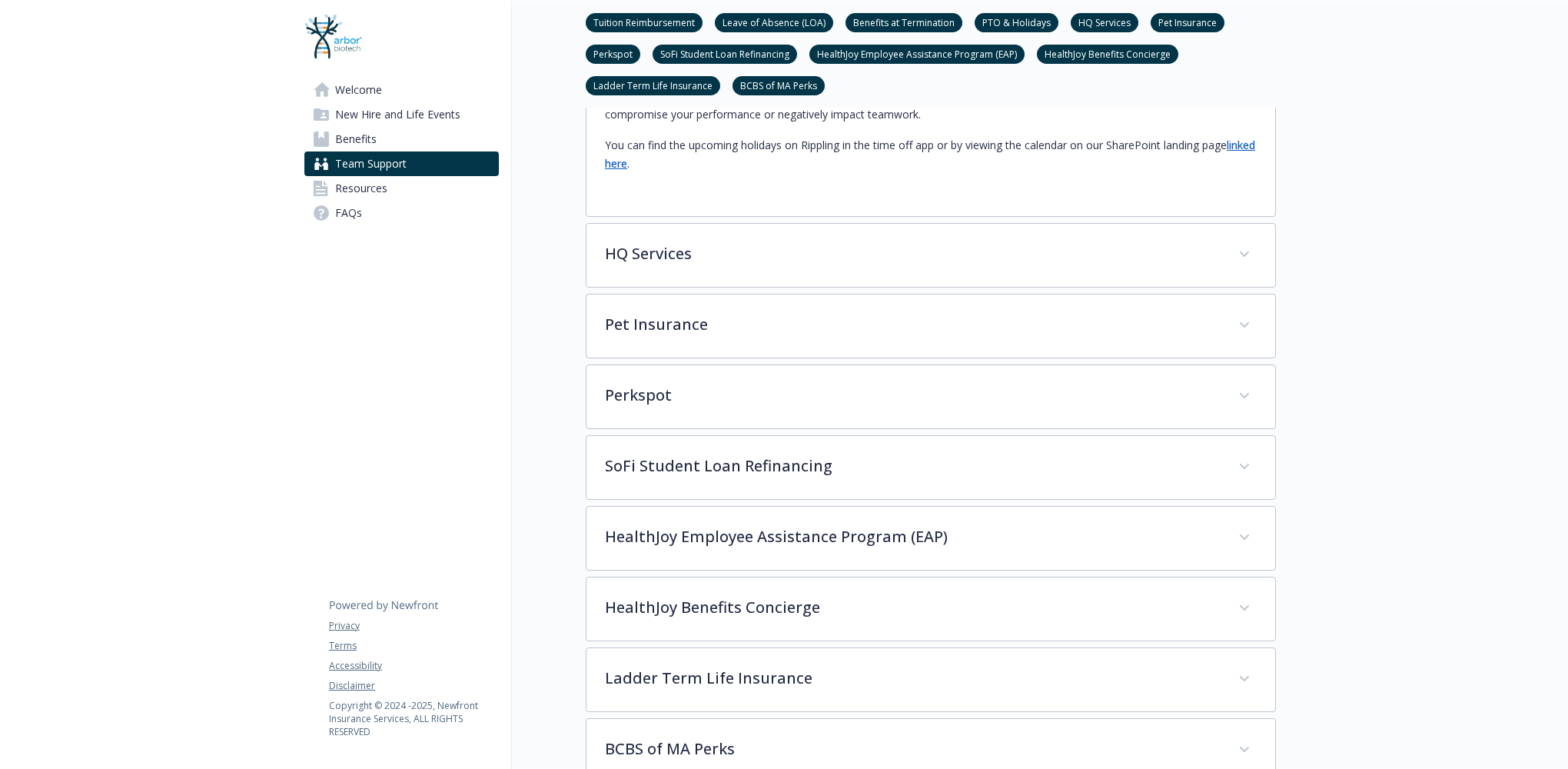 click on "Team Support Tuition Reimbursement Leave of Absence (LOA) Benefits at Termination PTO & Holidays  HQ Services Pet Insurance Perkspot SoFi Student Loan Refinancing HealthJoy Employee Assistance Program (EAP) HealthJoy Benefits Concierge Ladder Term Life Insurance BCBS of MA Perks Tuition Reimbursement If you're interested in taking a course at an accredited university or college which will further your professional skills and knowledge, under most circumstances with prior approval, we'll reimburse you up to $5,250 per calendar year towards the cost of an approved course, registration fees, books, and/or course materials.
View our tuition reimbursement policy  HERE
Submit tuition reimbursement requests  HERE
Leave of Absence (LOA) Leave of Absence (LOA)
(or provide us with a link to where it is housed on your intranet)
people@arbor.bio .
When you have finalized your leave plans, please inform your manager and submit your leave request through Sun Life.
Contact SunLife directly:" at bounding box center [894, -970] 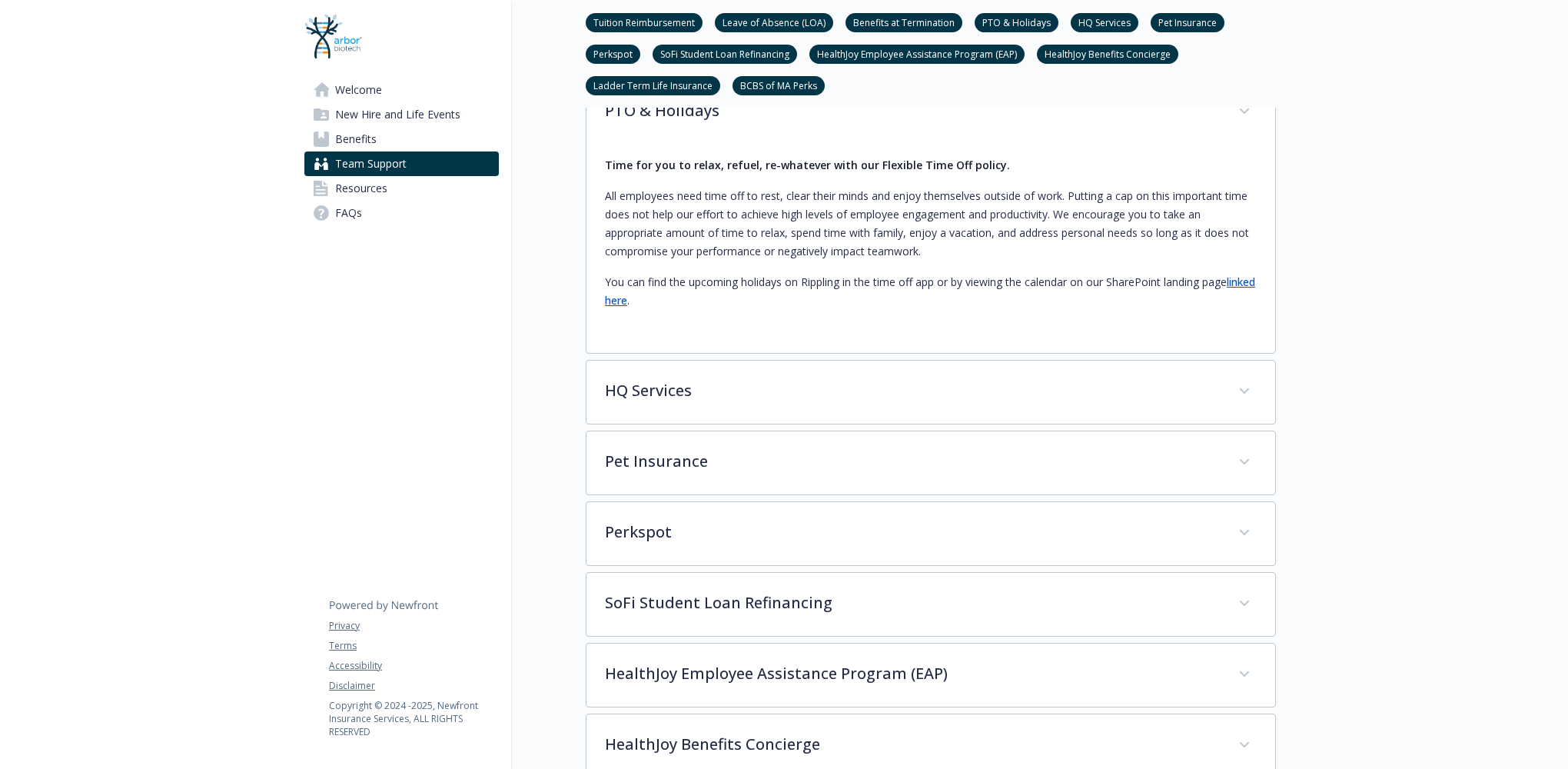 click on "linked here" at bounding box center (930, 291) 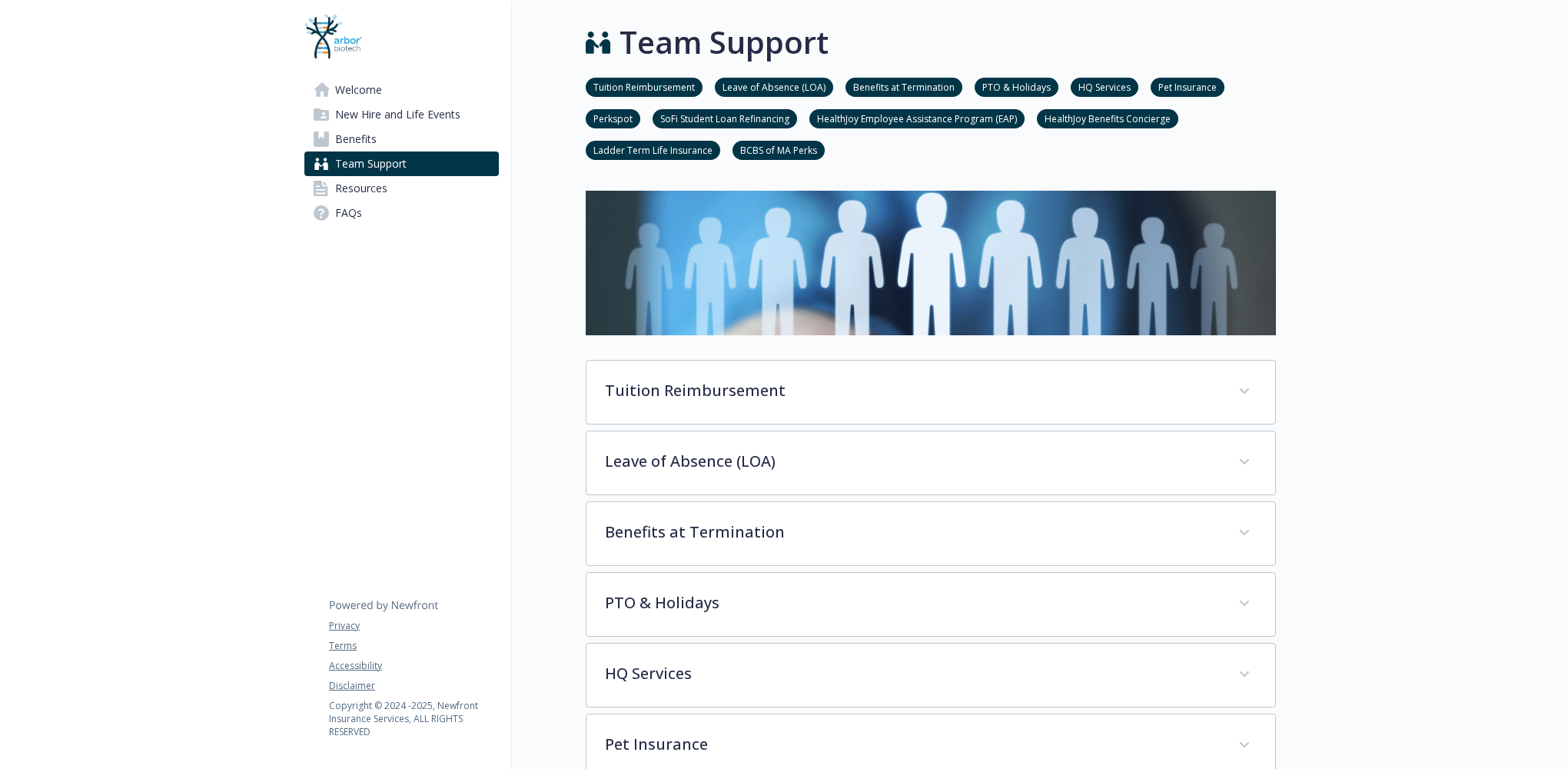 scroll, scrollTop: 0, scrollLeft: 0, axis: both 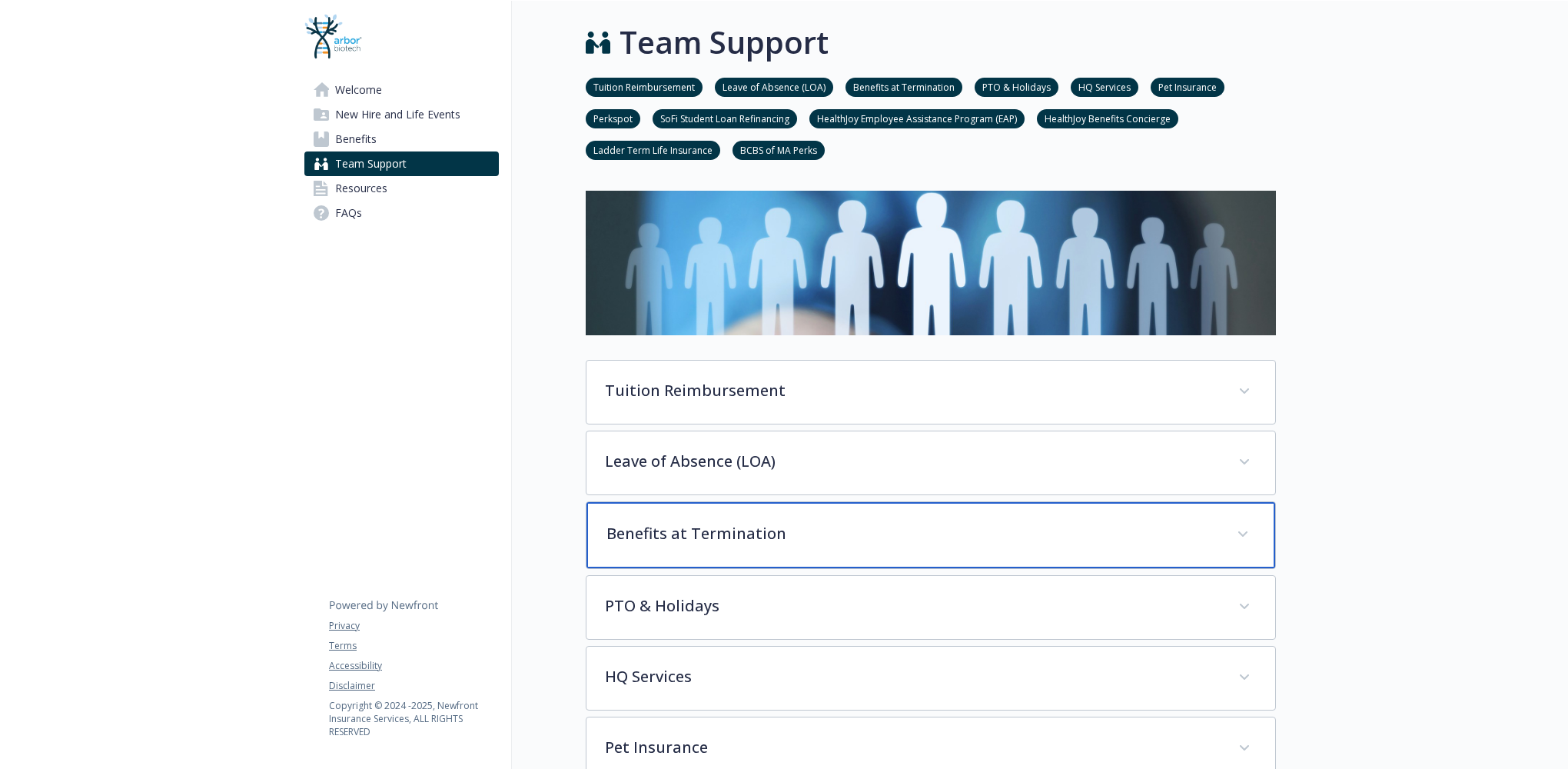 click on "Benefits at Termination" at bounding box center (931, 535) 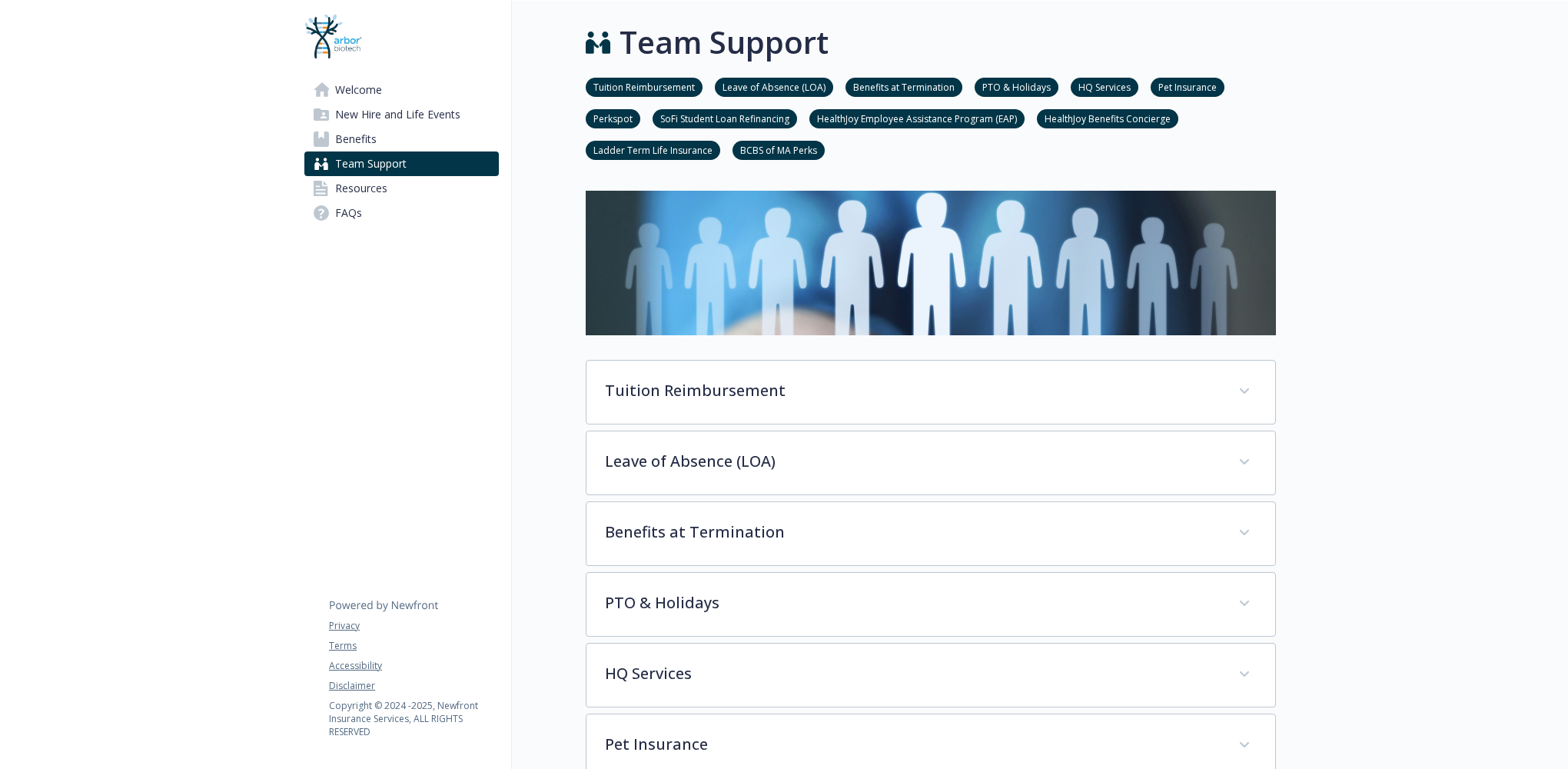 scroll, scrollTop: 0, scrollLeft: 0, axis: both 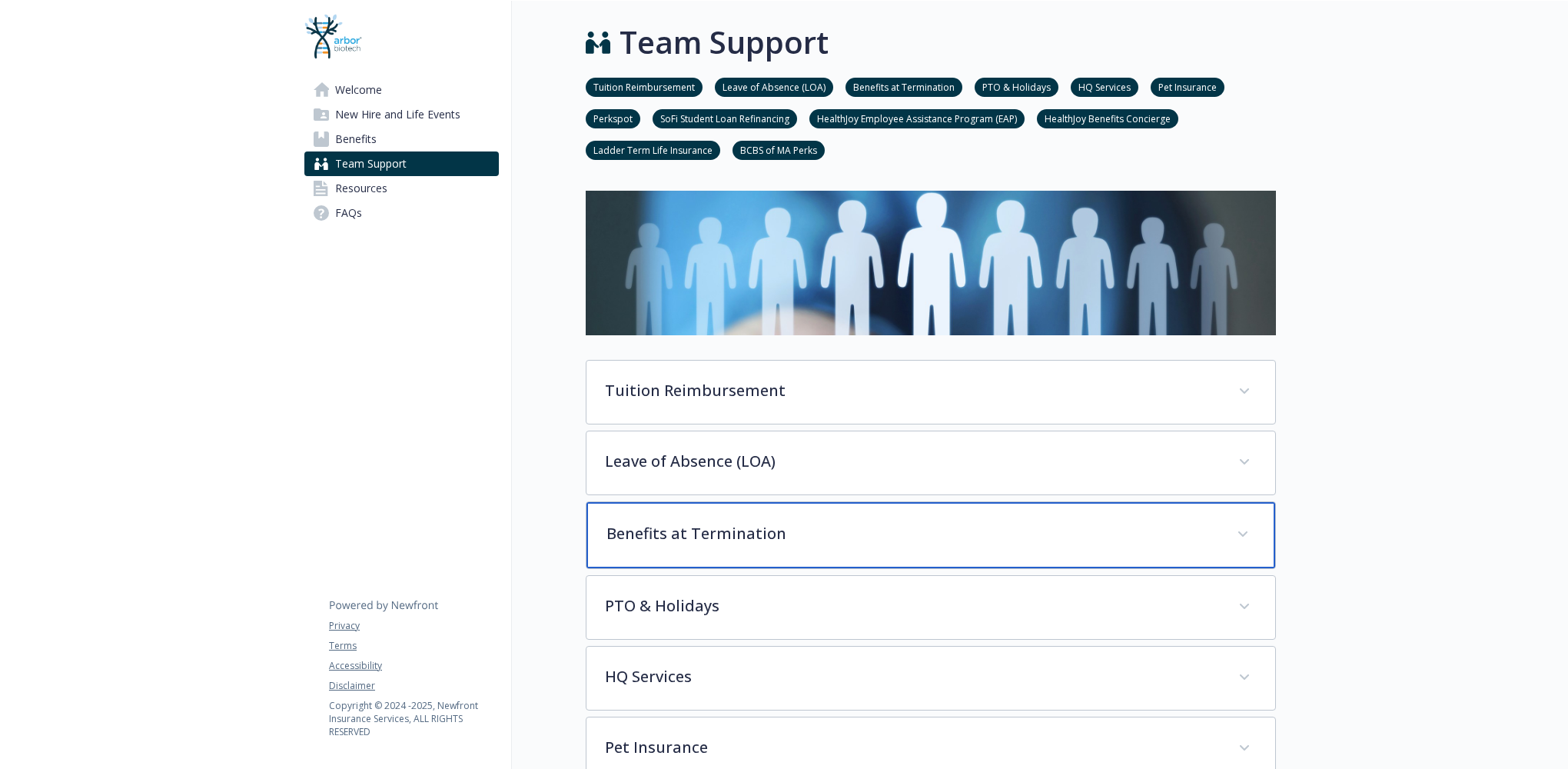 click on "Benefits at Termination" at bounding box center (912, 534) 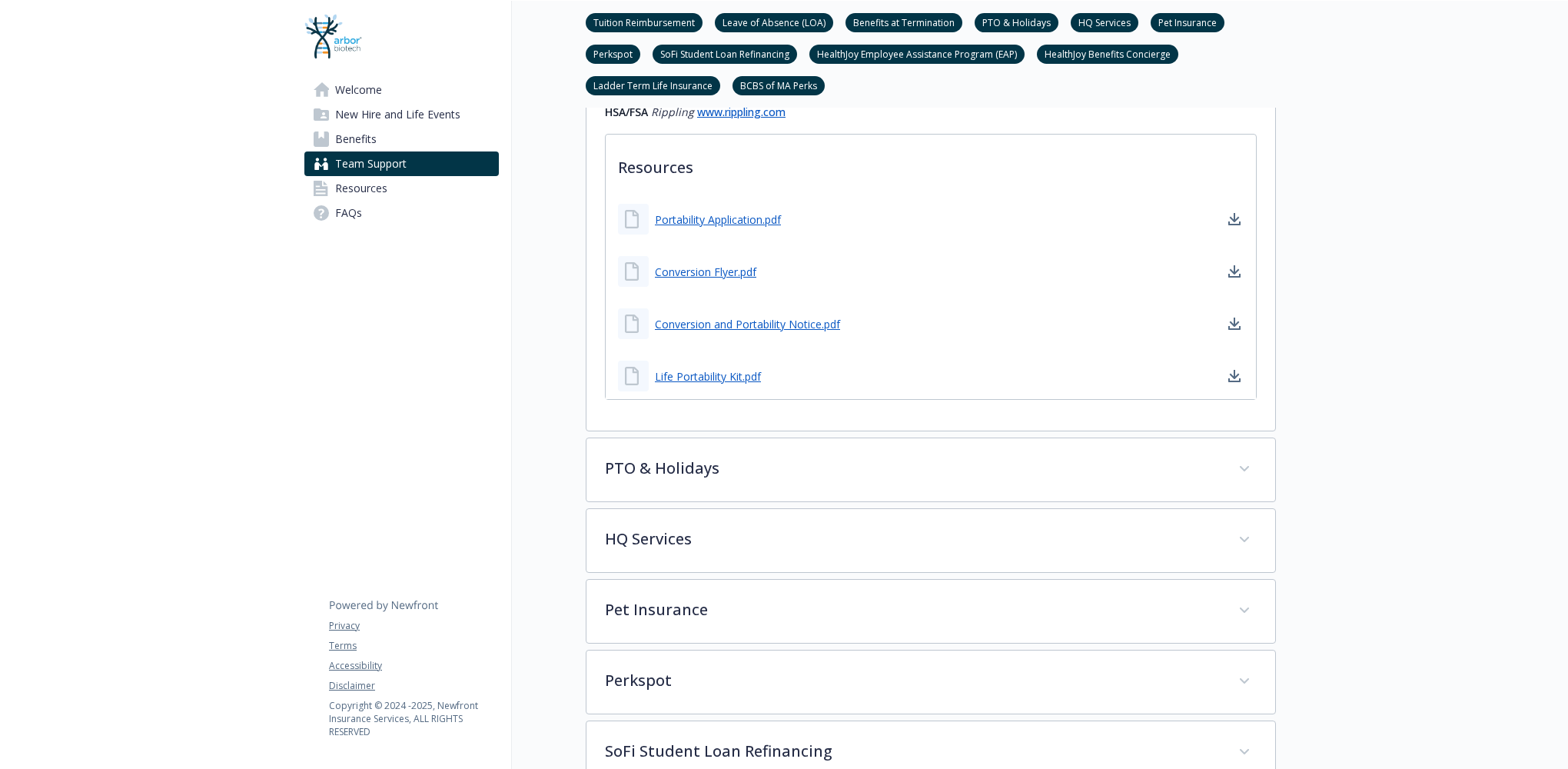 scroll, scrollTop: 2538, scrollLeft: 0, axis: vertical 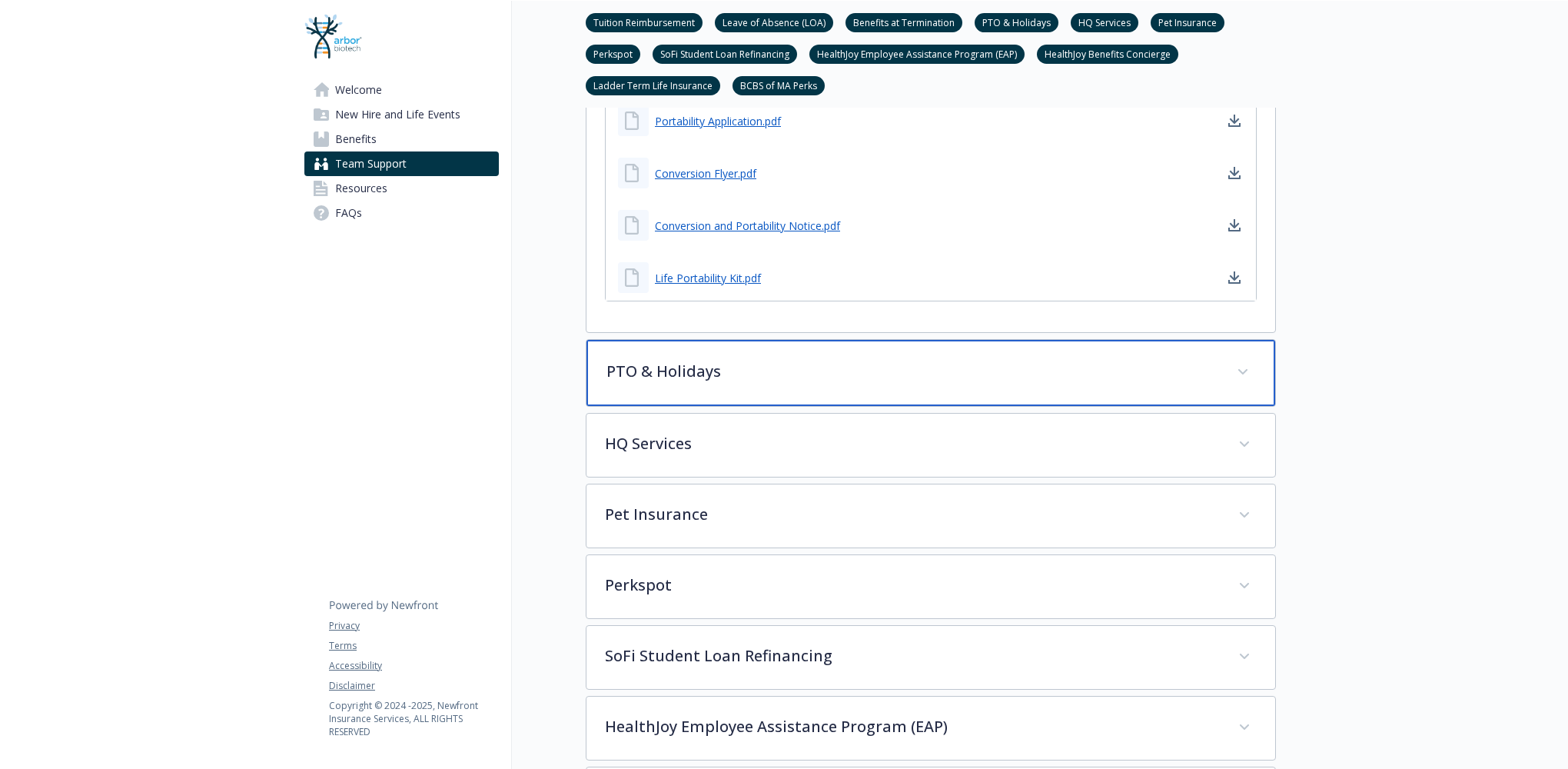 click on "PTO & Holidays" at bounding box center [931, 373] 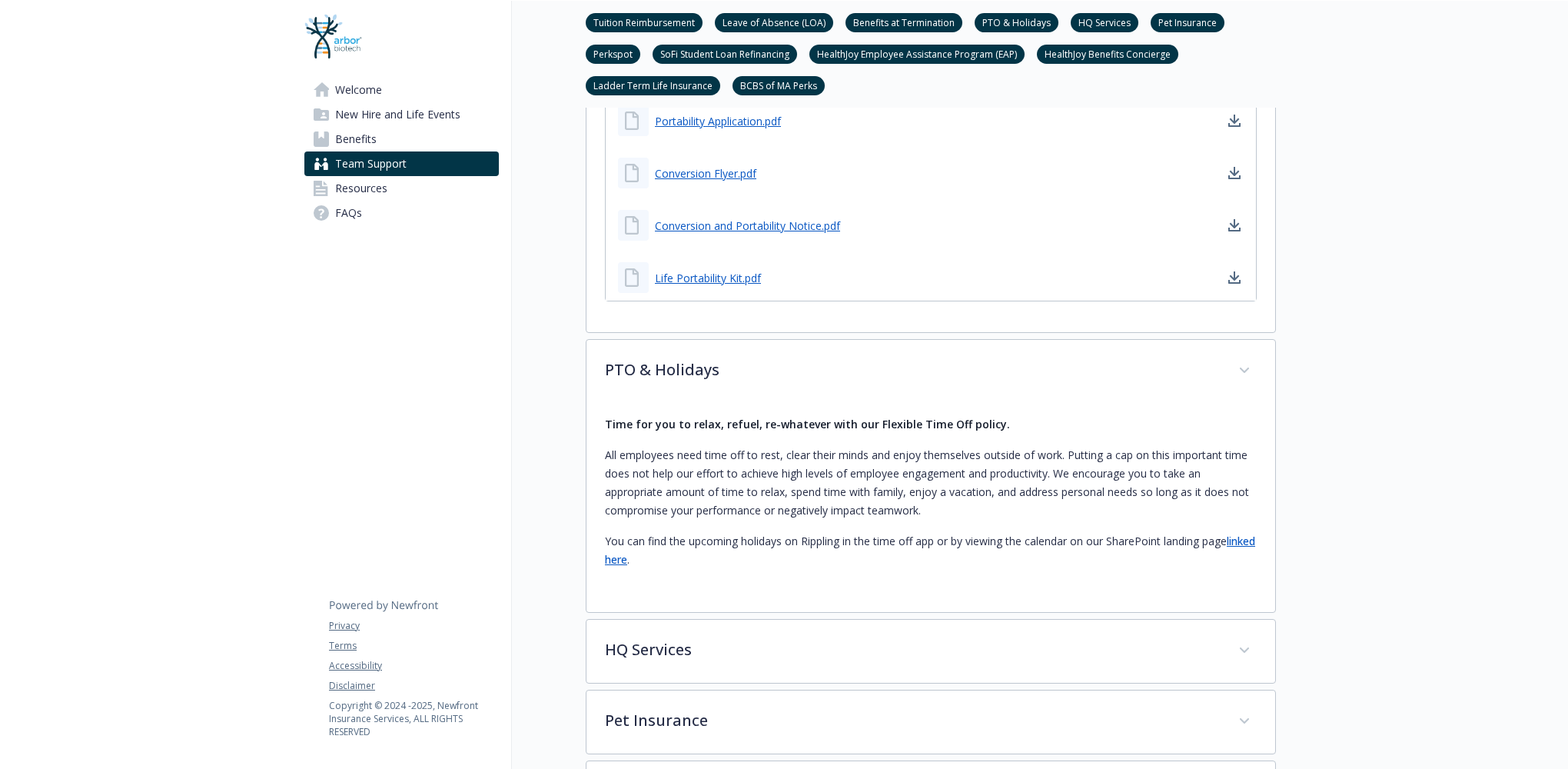 click on "linked here" at bounding box center (930, 550) 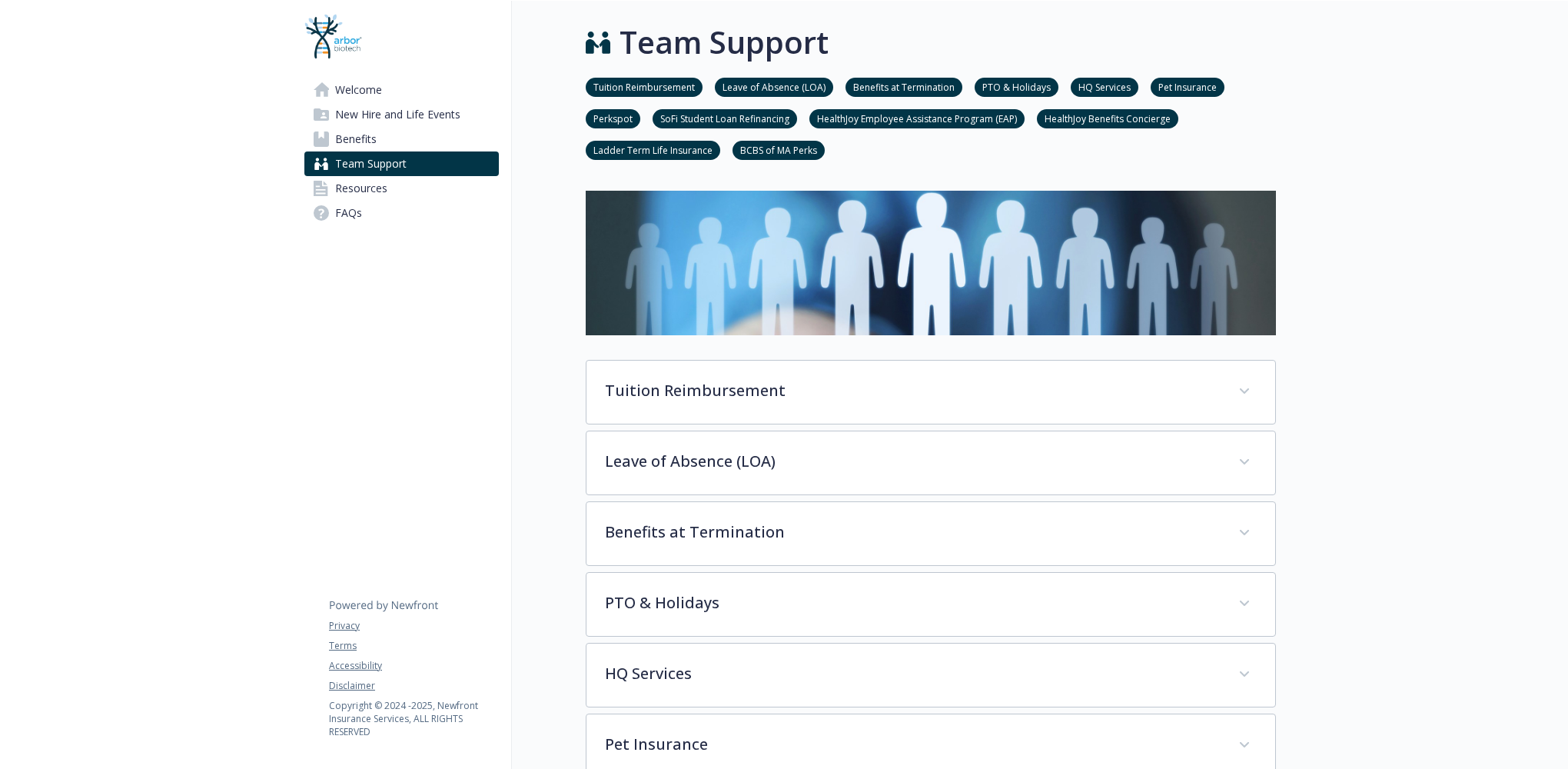 scroll, scrollTop: 0, scrollLeft: 0, axis: both 